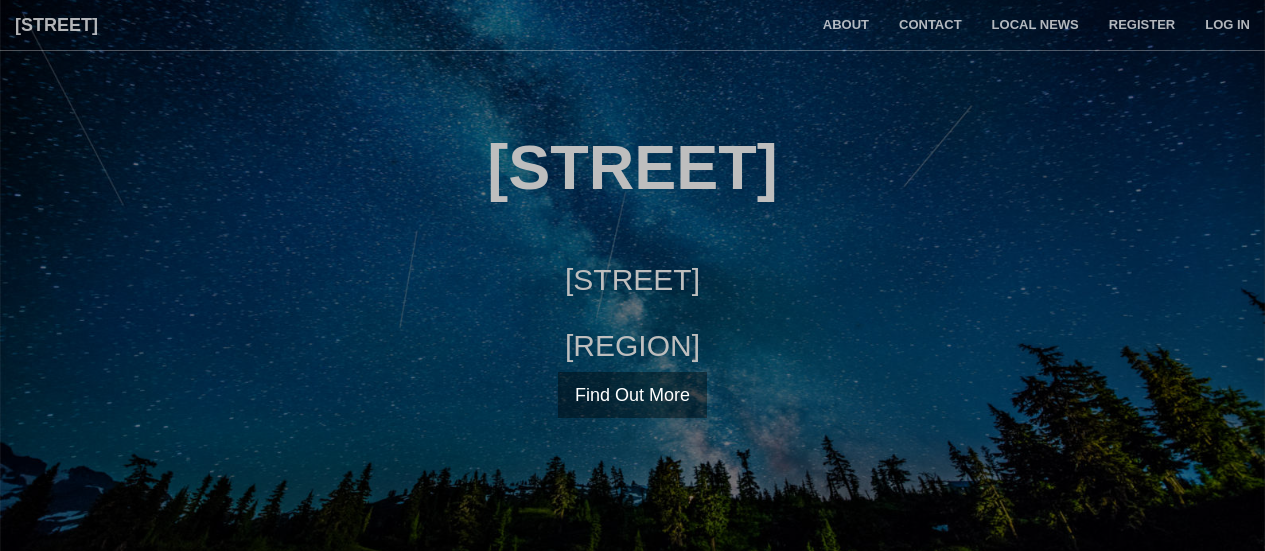 scroll, scrollTop: 0, scrollLeft: 0, axis: both 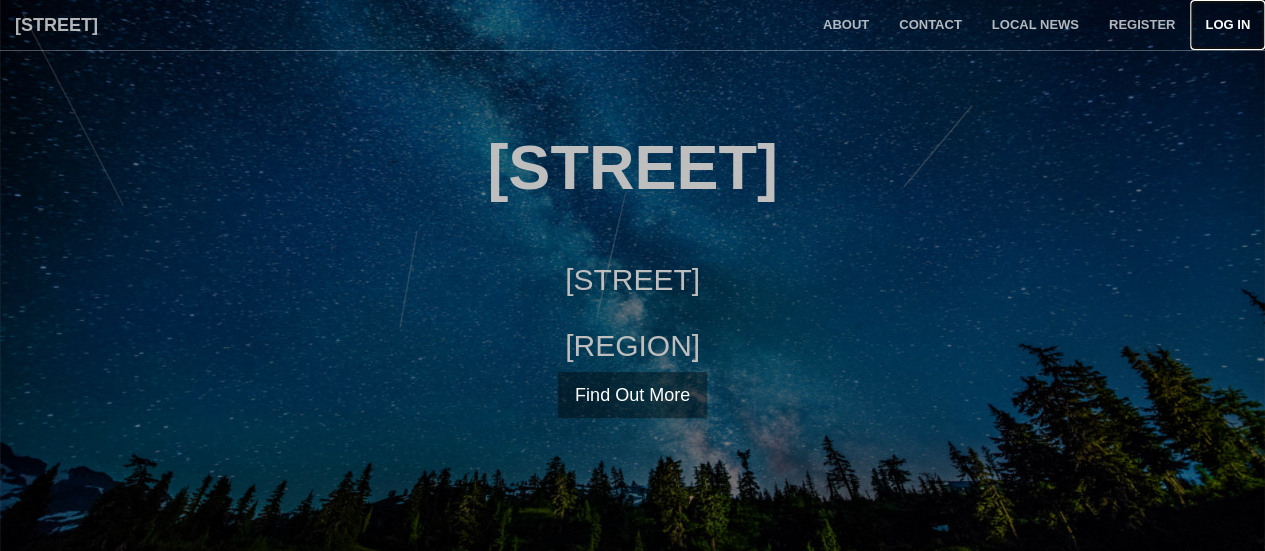 click on "Log in" at bounding box center (1227, 25) 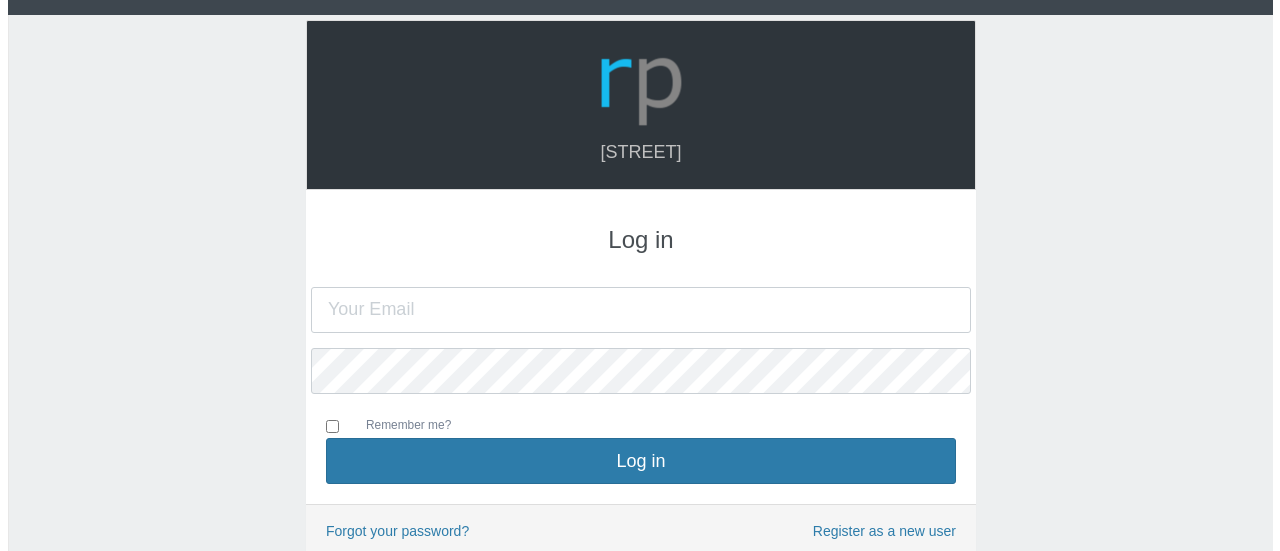 scroll, scrollTop: 0, scrollLeft: 0, axis: both 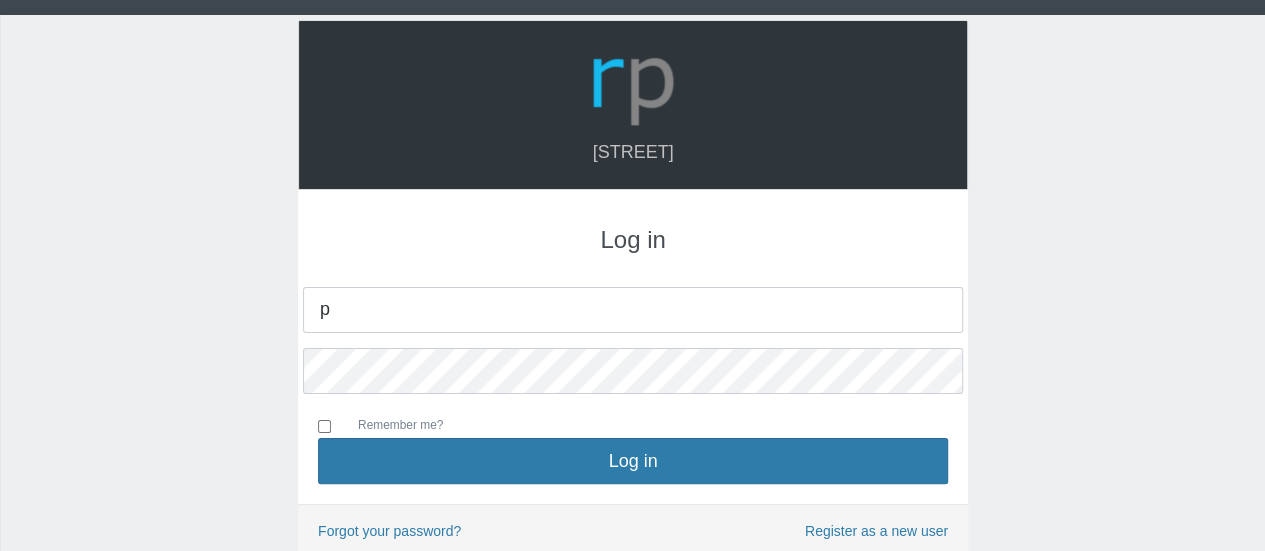 type on "[EMAIL]" 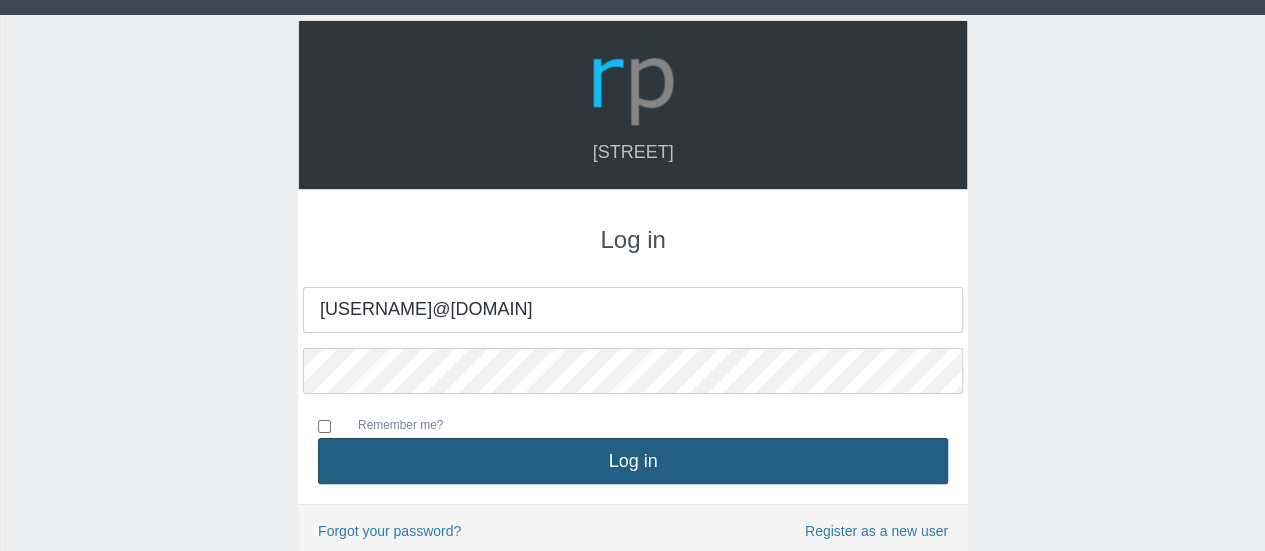 click on "Log in" at bounding box center (633, 461) 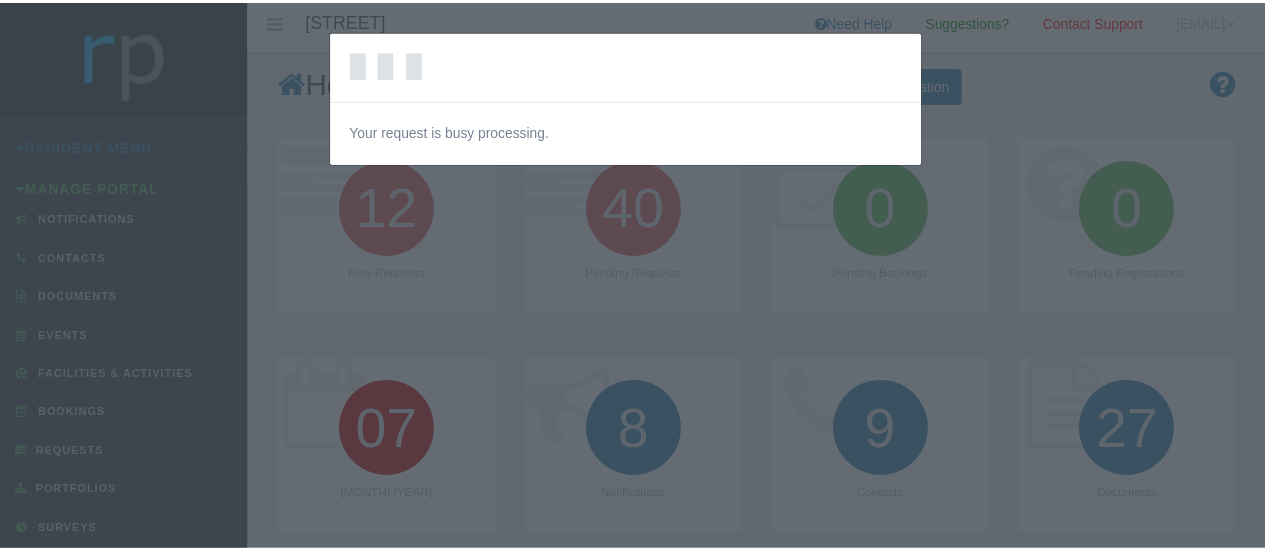 scroll, scrollTop: 0, scrollLeft: 0, axis: both 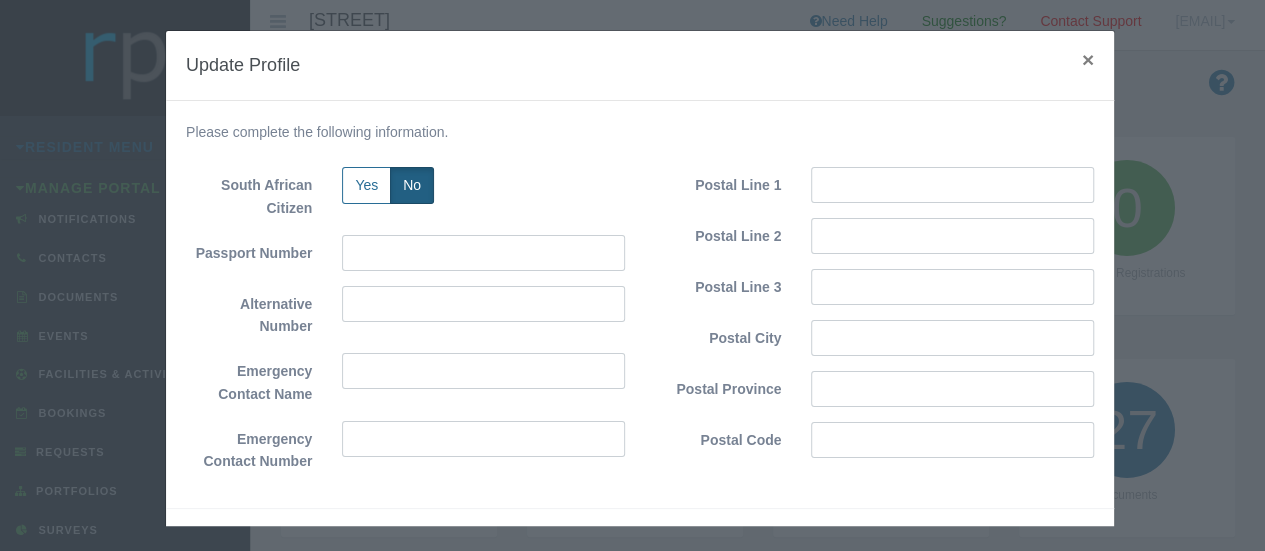 click on "×" at bounding box center [1088, 59] 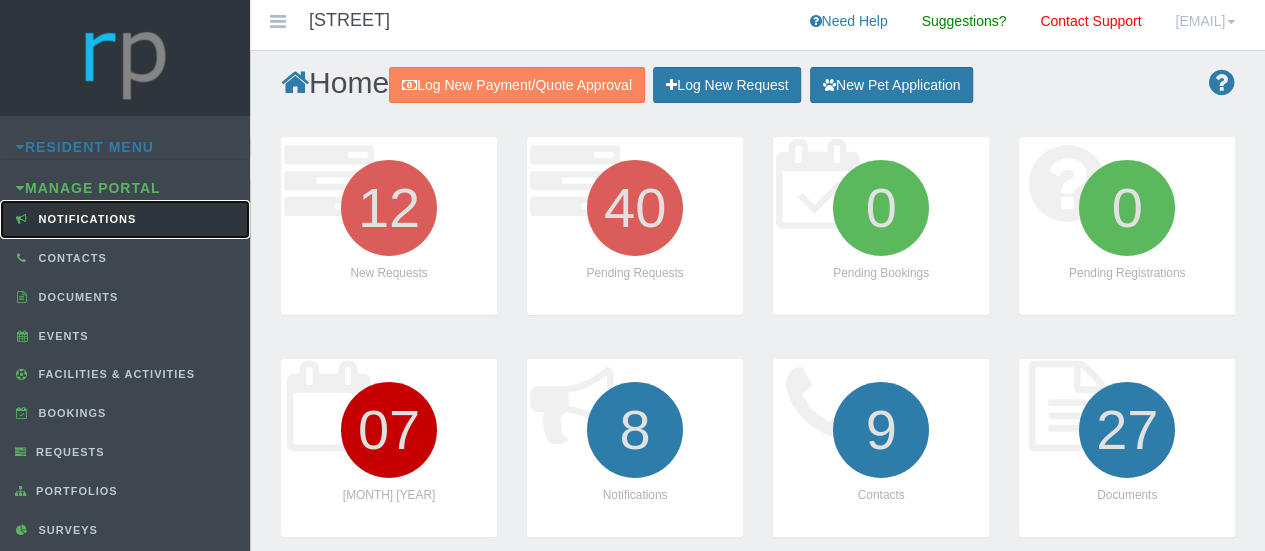 click on "Notifications" at bounding box center [85, 219] 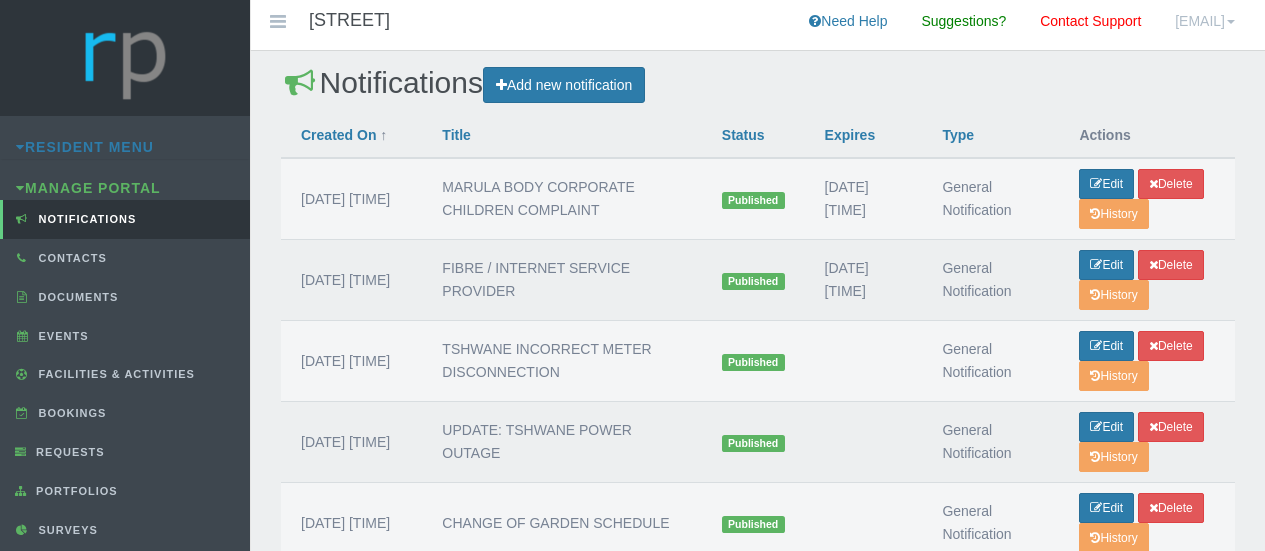 scroll, scrollTop: 0, scrollLeft: 0, axis: both 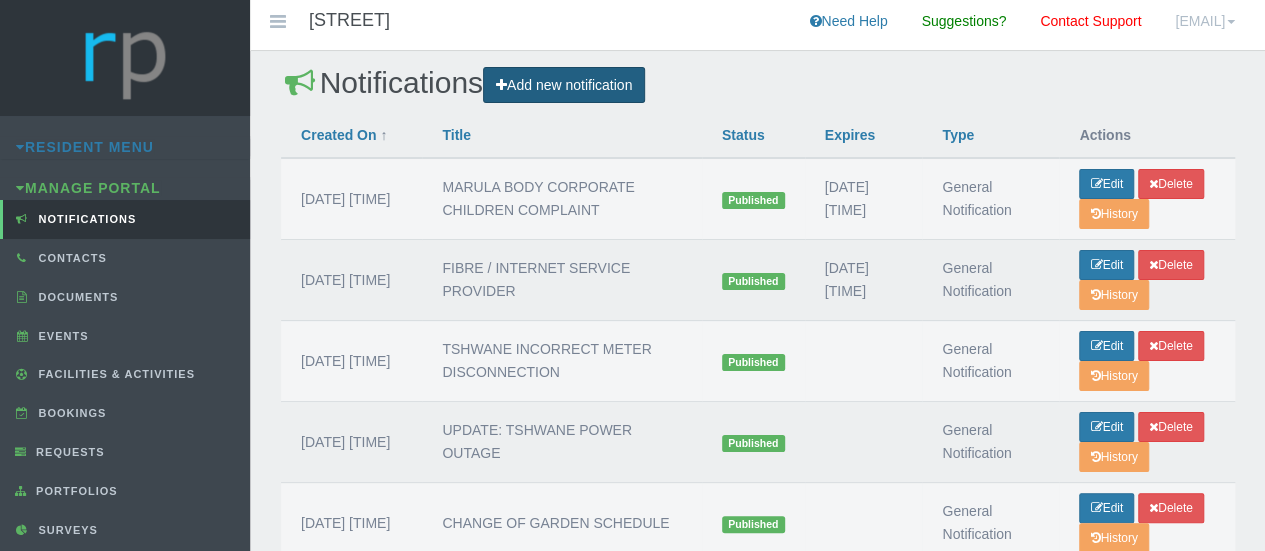 click on "Add new notification" at bounding box center [564, 85] 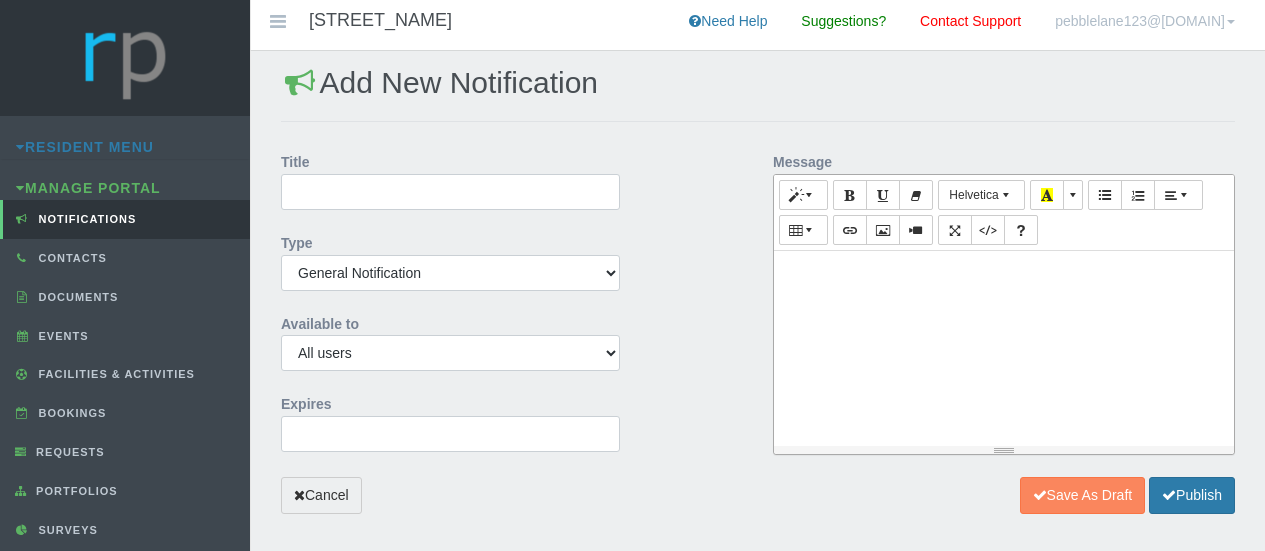 scroll, scrollTop: 0, scrollLeft: 0, axis: both 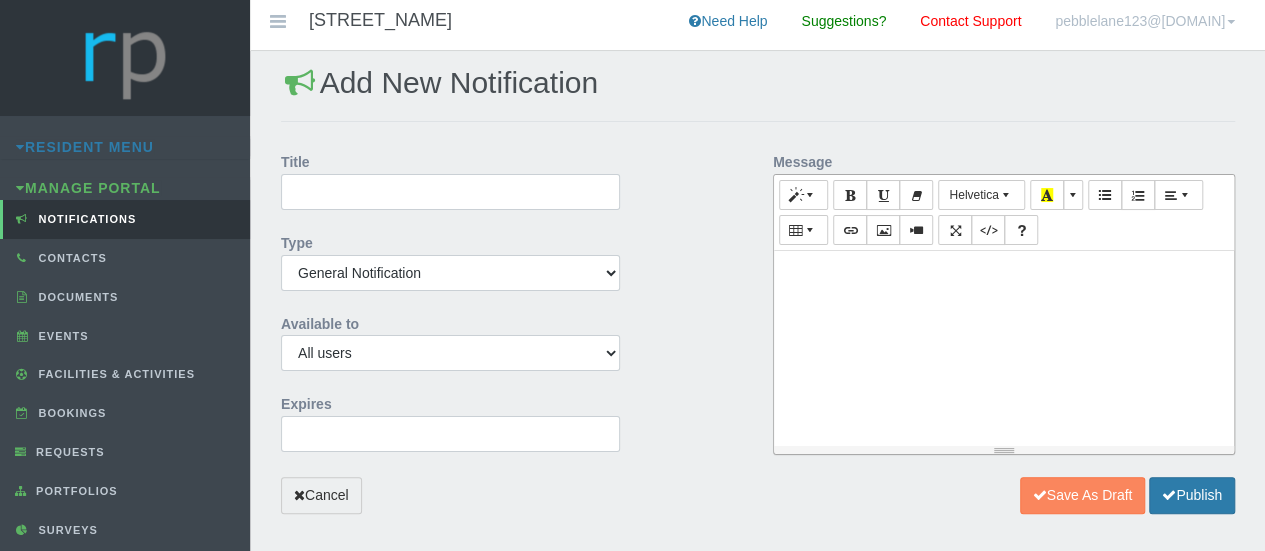 click at bounding box center [1004, 272] 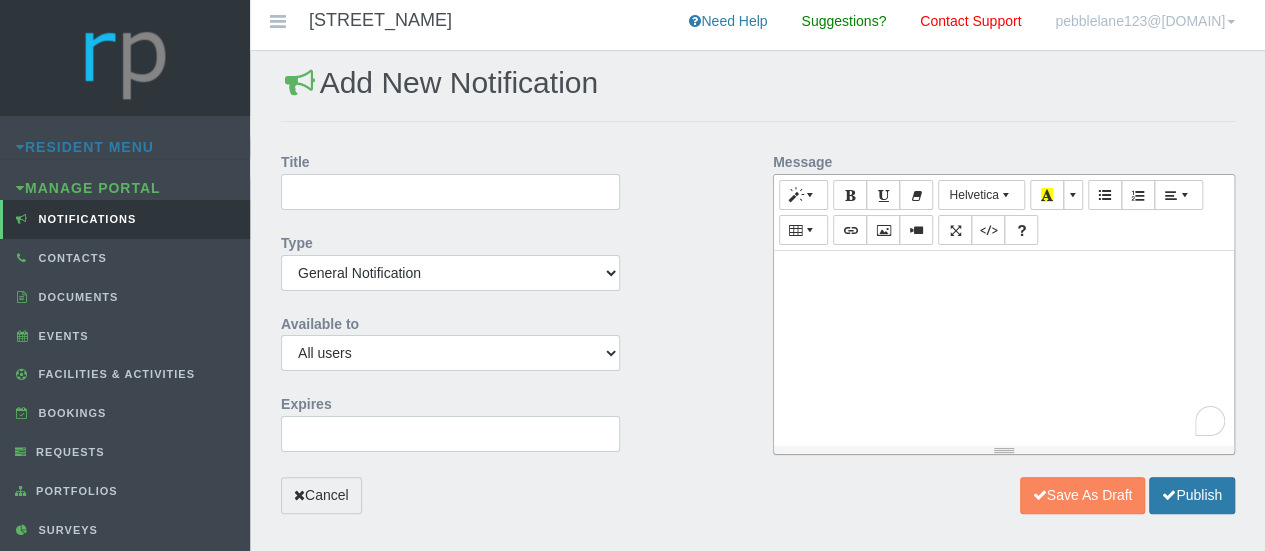 paste 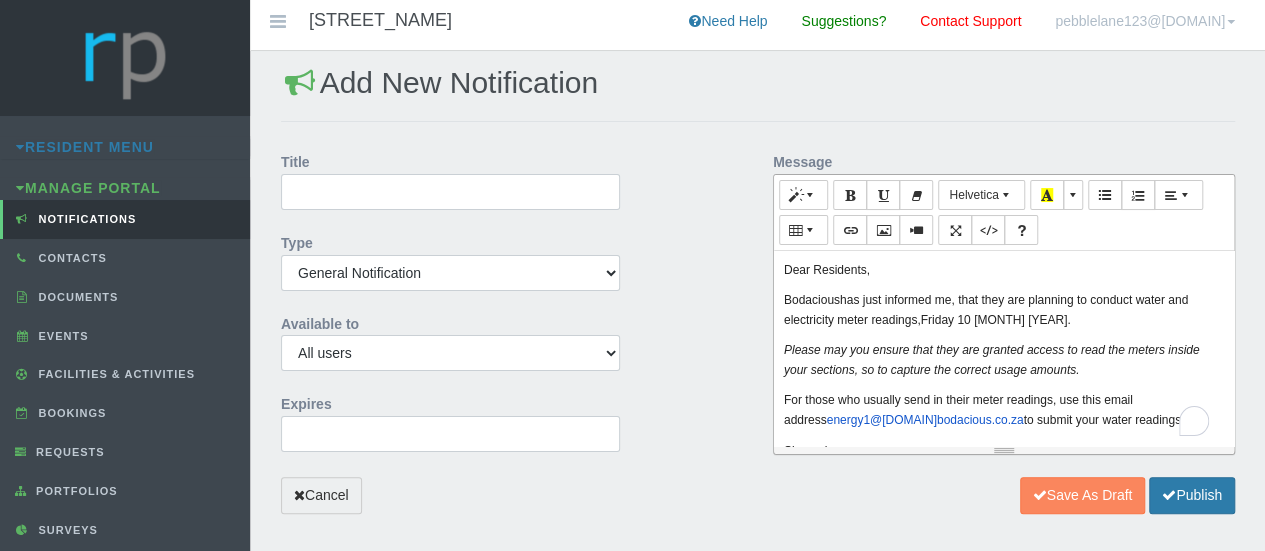 scroll, scrollTop: 42, scrollLeft: 0, axis: vertical 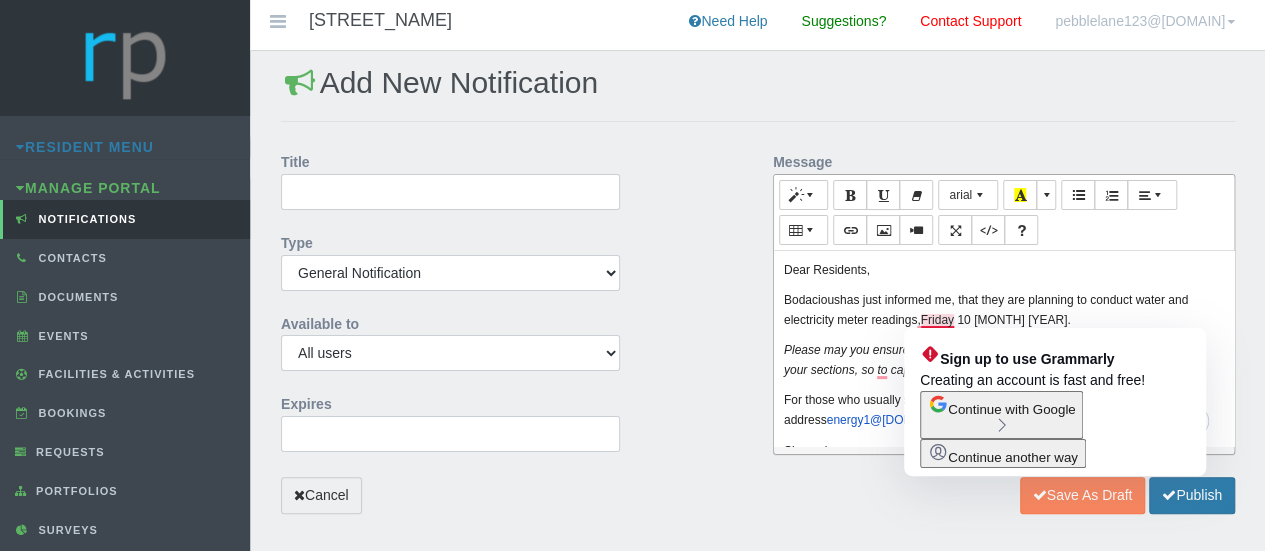 click on "Bodacious  has just informed me, that they are planning to conduct   water   and electricity meter readings,Friday 10 [MONTH] [YEAR]." at bounding box center [1004, 310] 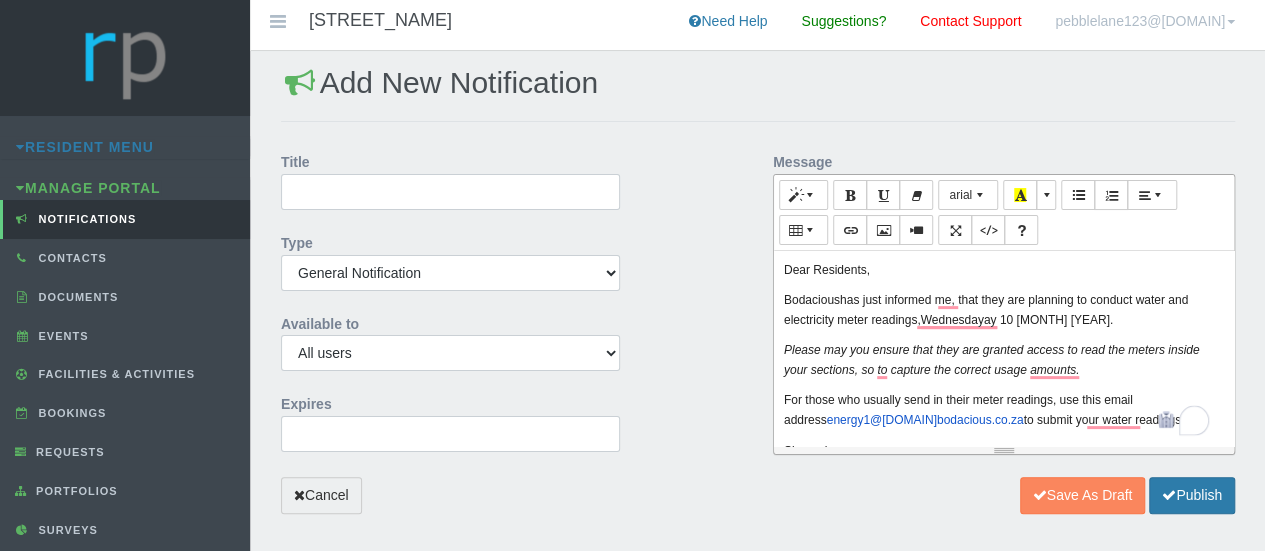 click on "Bodacious  has just informed me, that they are planning to conduct   water   and electricity meter readings,Wednesdayay 10 [MONTH] [YEAR]." at bounding box center (1004, 310) 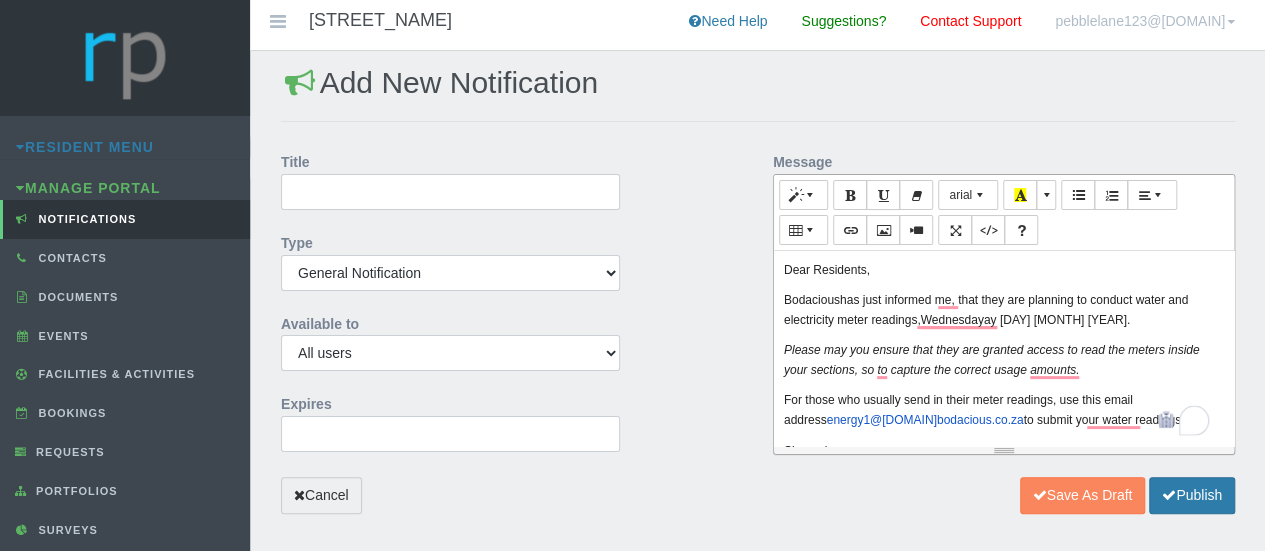click on "Bodacious  has just informed me, that they are planning to conduct   water   and electricity meter readings,Wednesdayay 09 [MONTH] [YEAR]." at bounding box center (1004, 310) 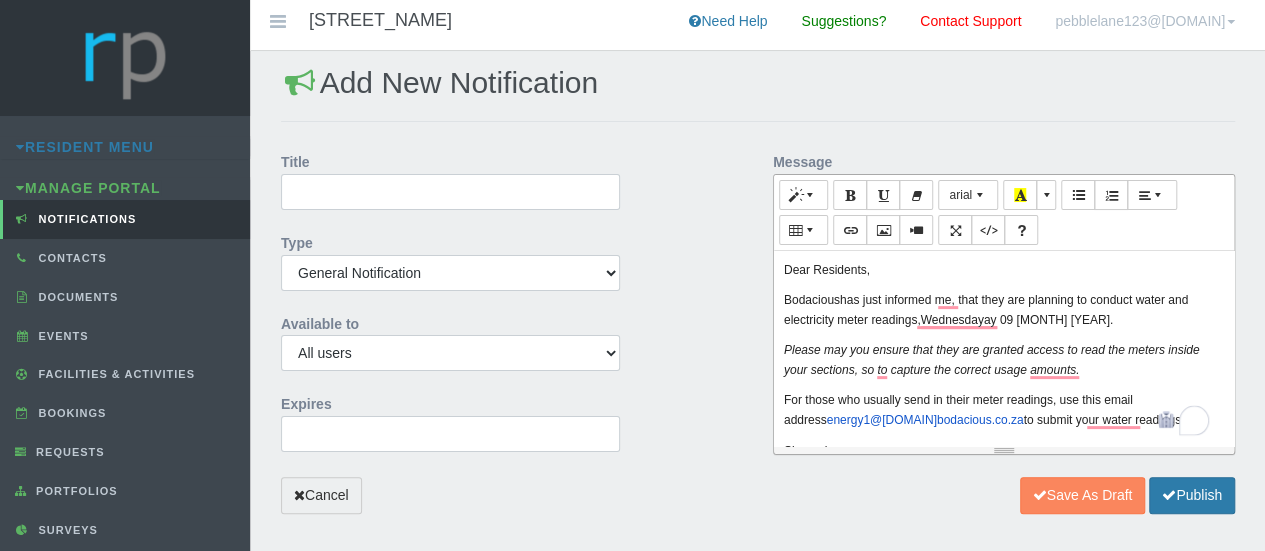 click on "Bodacious  has just informed me, that they are planning to conduct   water   and electricity meter readings,Wednesdayay 09 [MONTH] [YEAR]." at bounding box center [1004, 310] 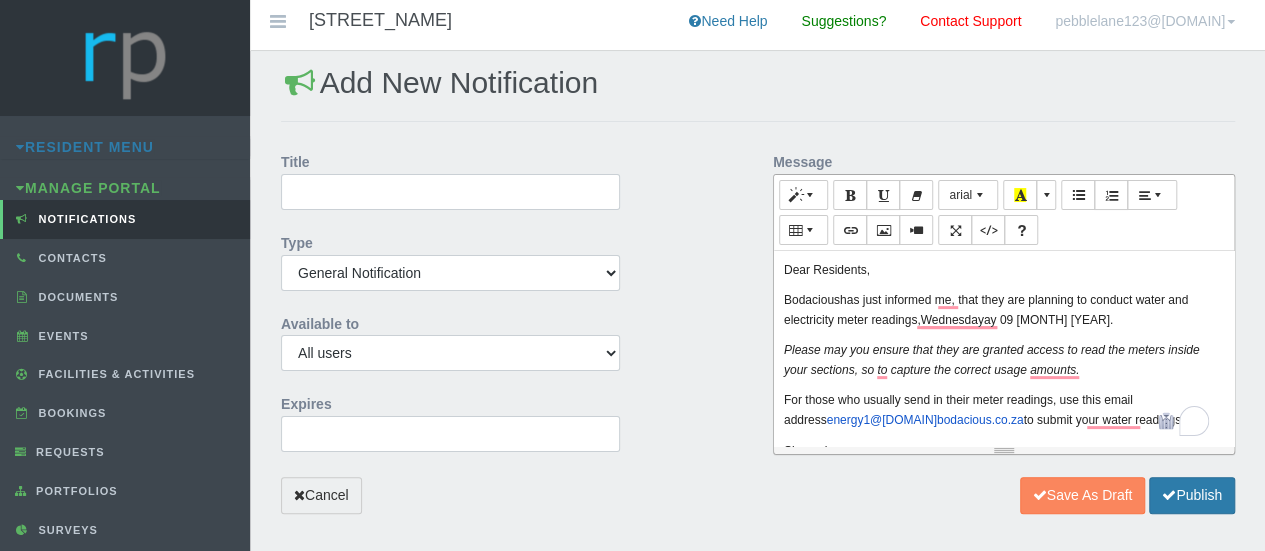 scroll, scrollTop: 66, scrollLeft: 0, axis: vertical 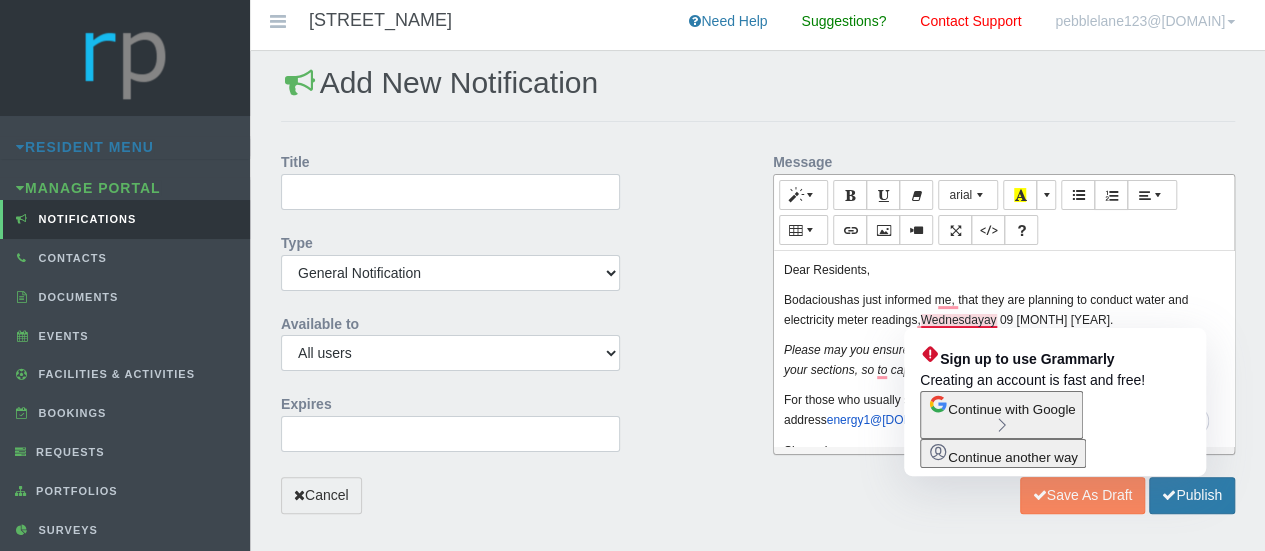 click on "Bodacious  has just informed me, that they are planning to conduct   water   and electricity meter readings,Wednesdayay 09 [MONTH] [YEAR]." at bounding box center (1004, 310) 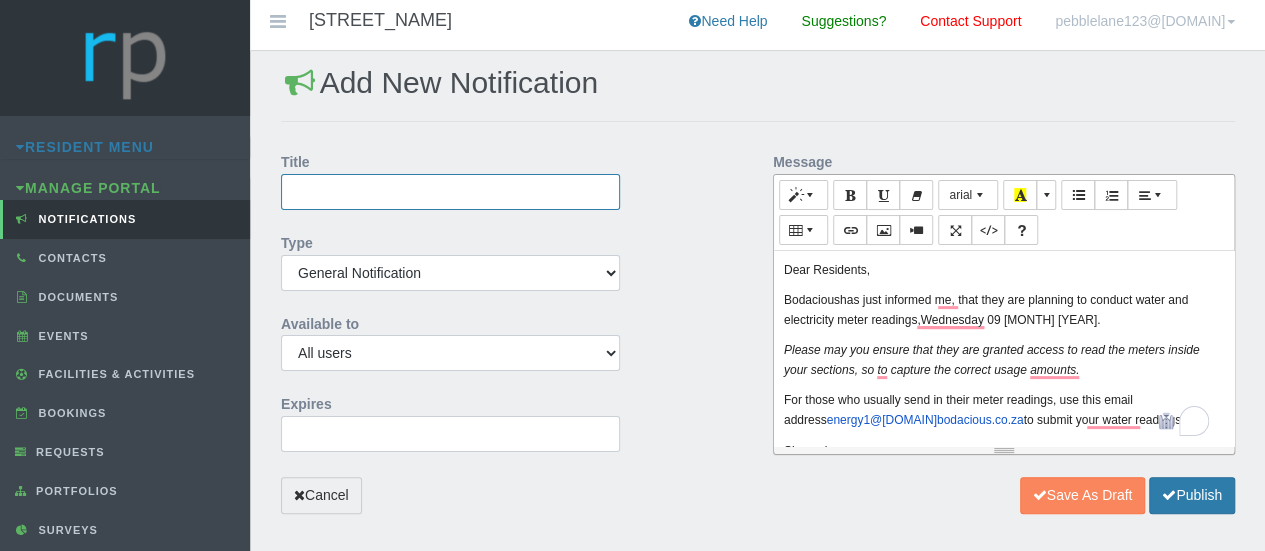 click on "Title" at bounding box center (450, 192) 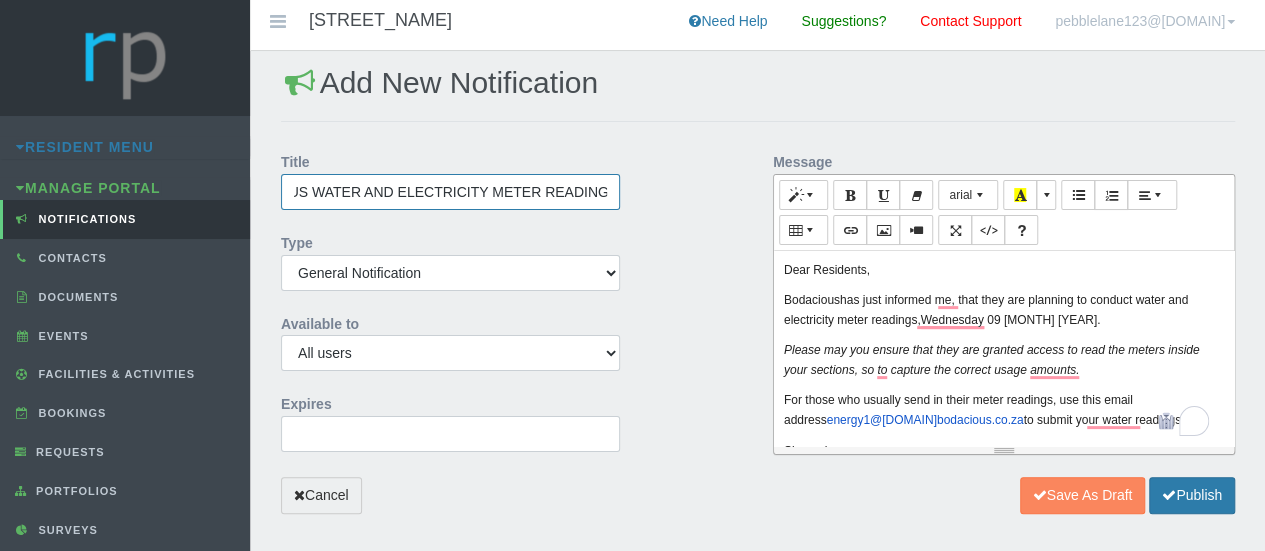 scroll, scrollTop: 0, scrollLeft: 80, axis: horizontal 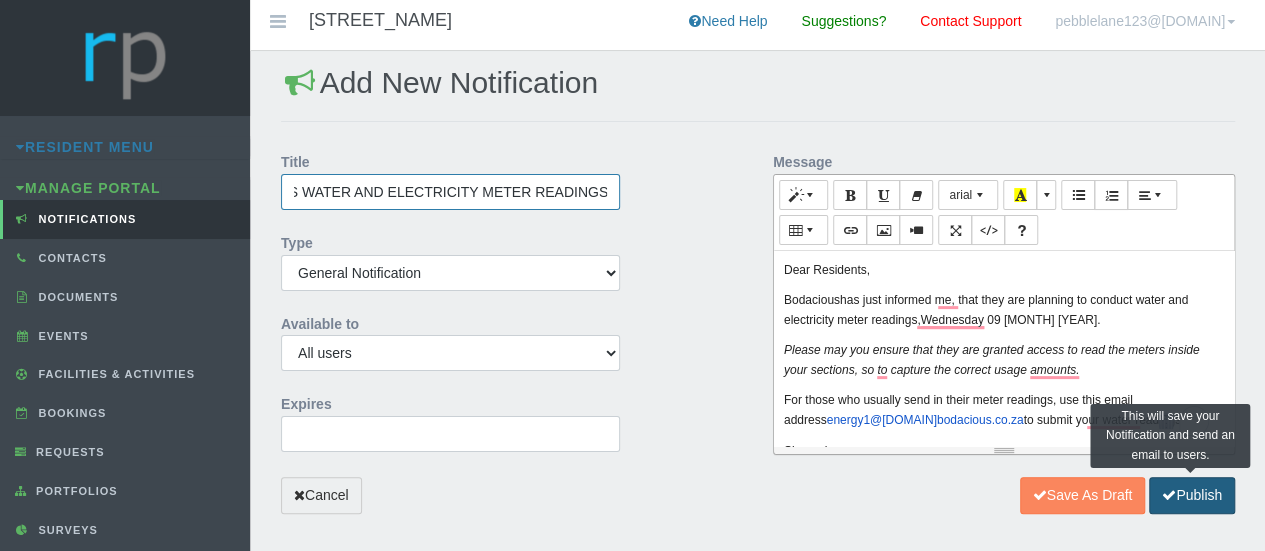 type on "BODACIOUS WATER AND ELECTRICITY METER READINGS" 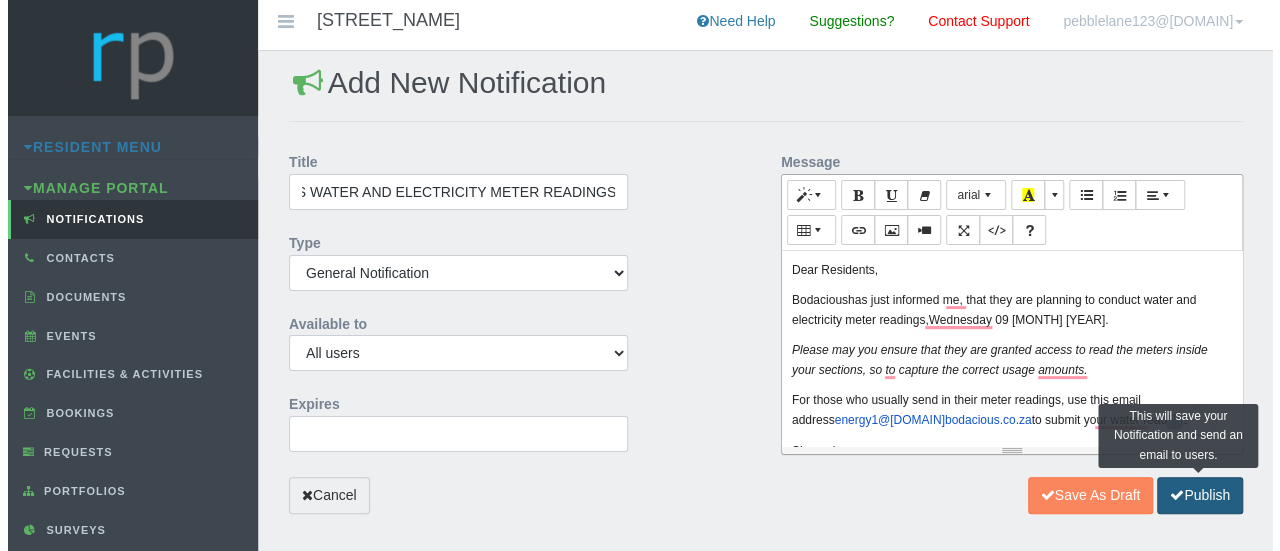 scroll, scrollTop: 0, scrollLeft: 0, axis: both 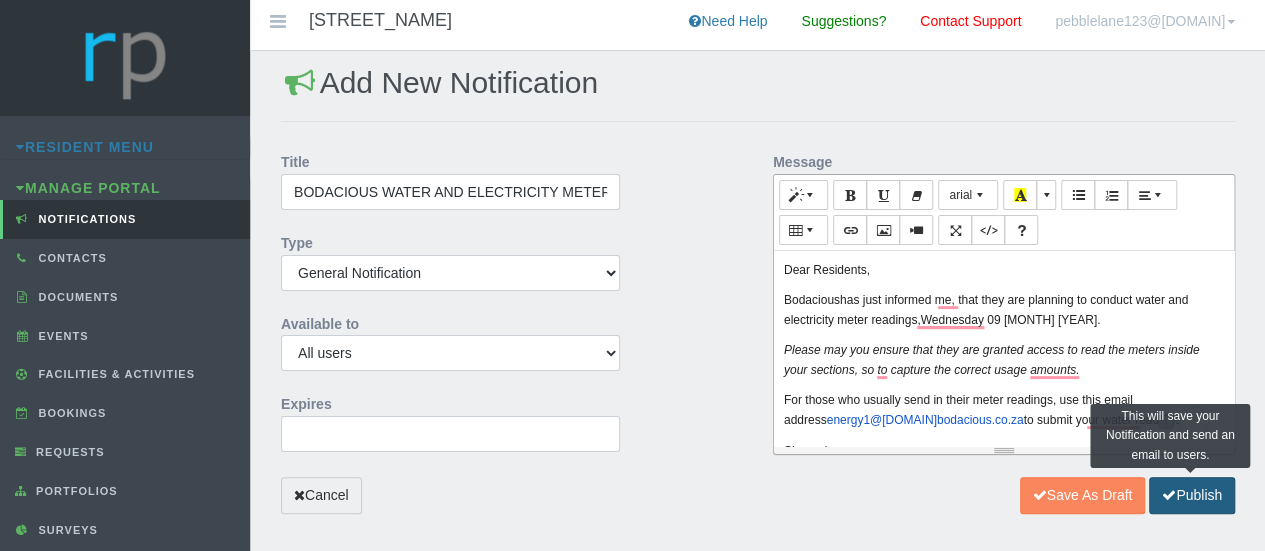 click on "Publish" at bounding box center [1192, 495] 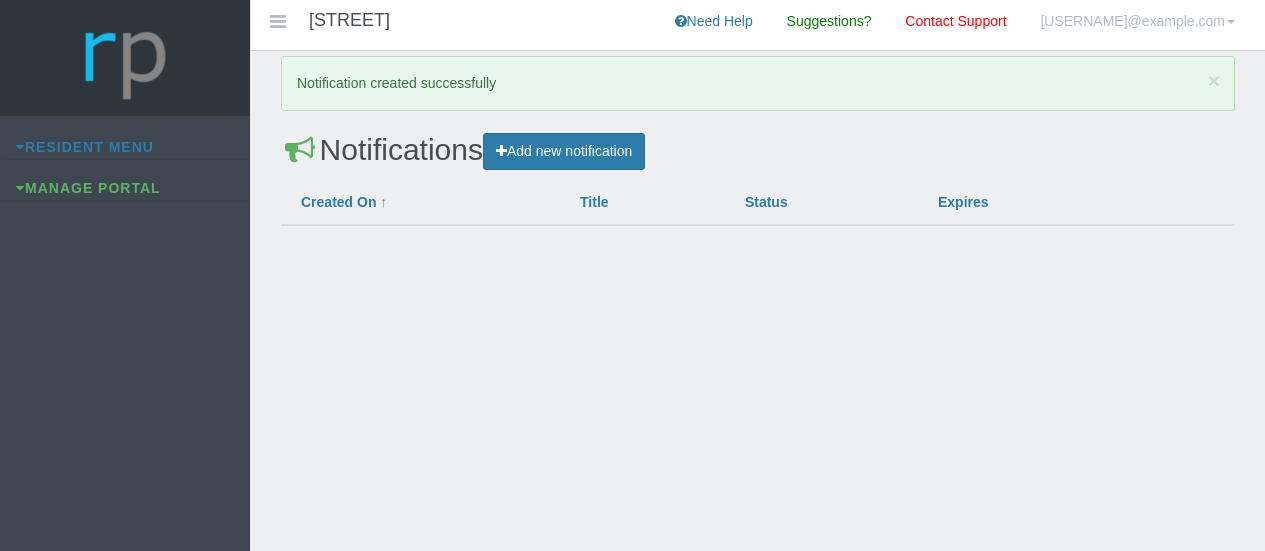 scroll, scrollTop: 0, scrollLeft: 0, axis: both 